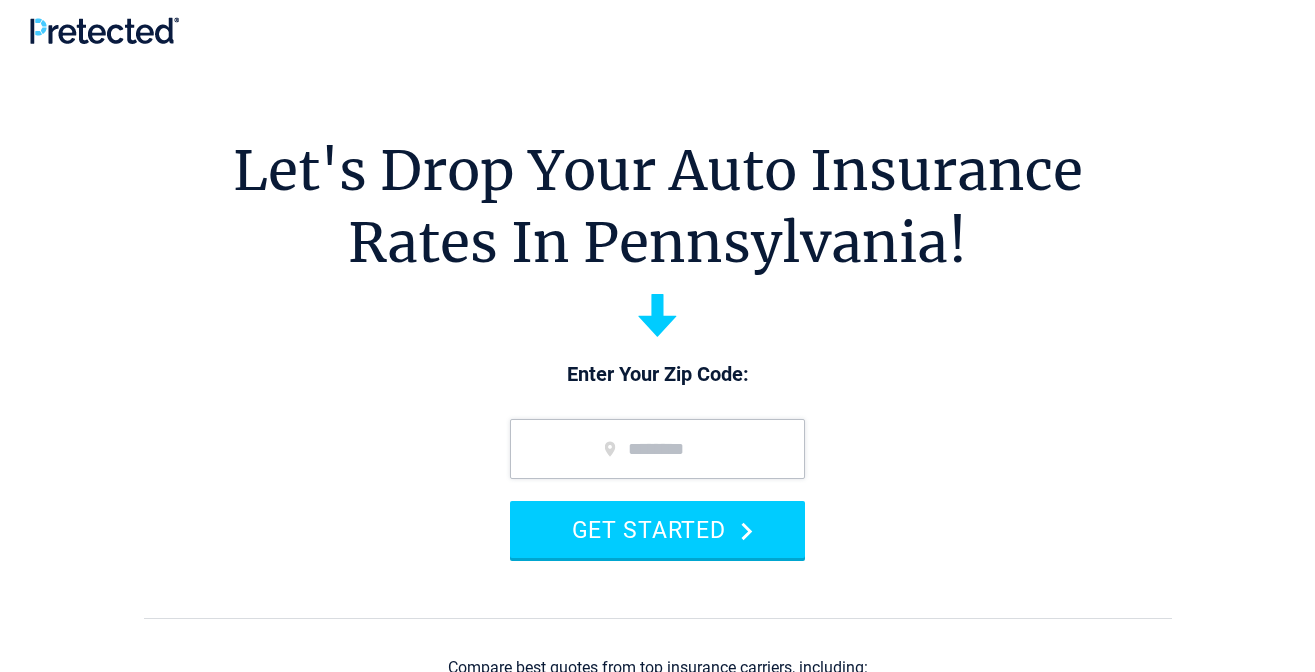 scroll, scrollTop: 0, scrollLeft: 0, axis: both 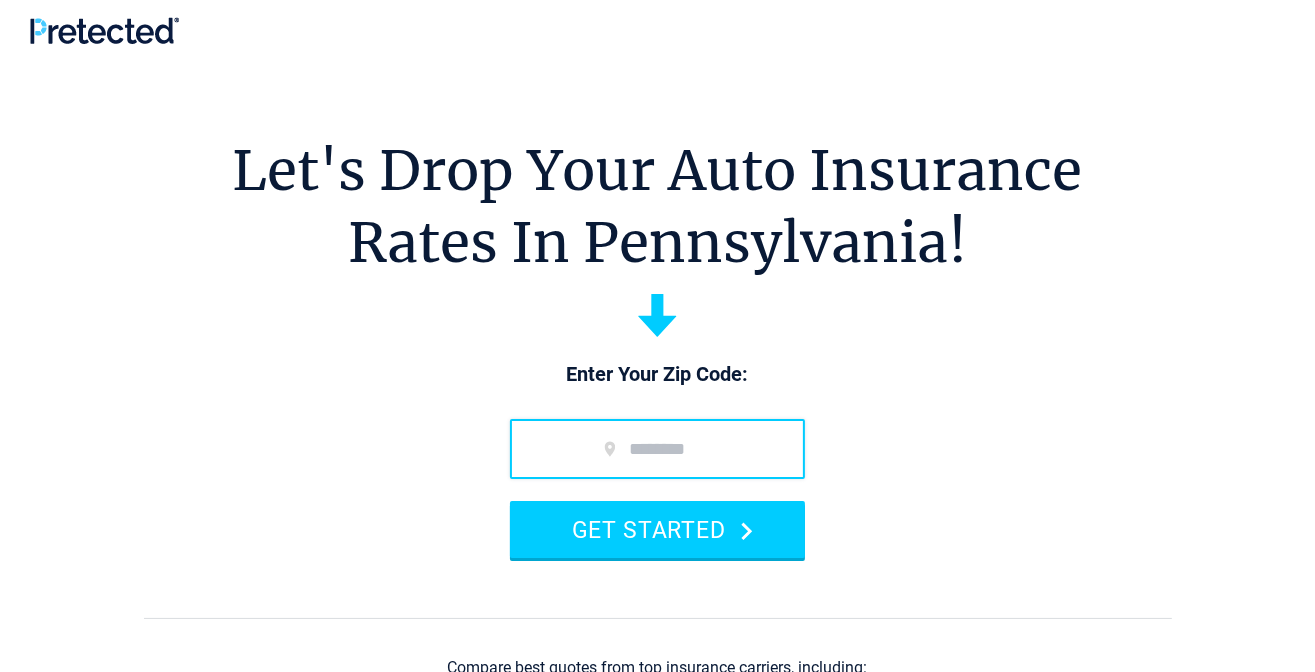 click at bounding box center [657, 449] 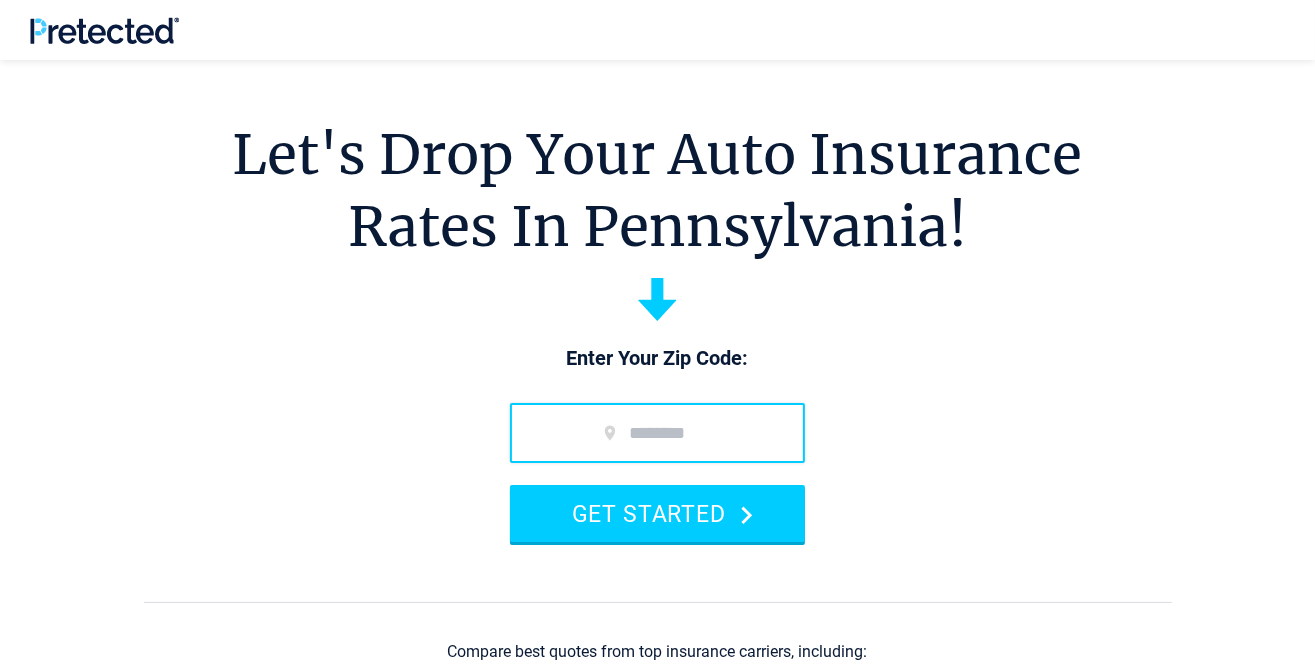 type on "*****" 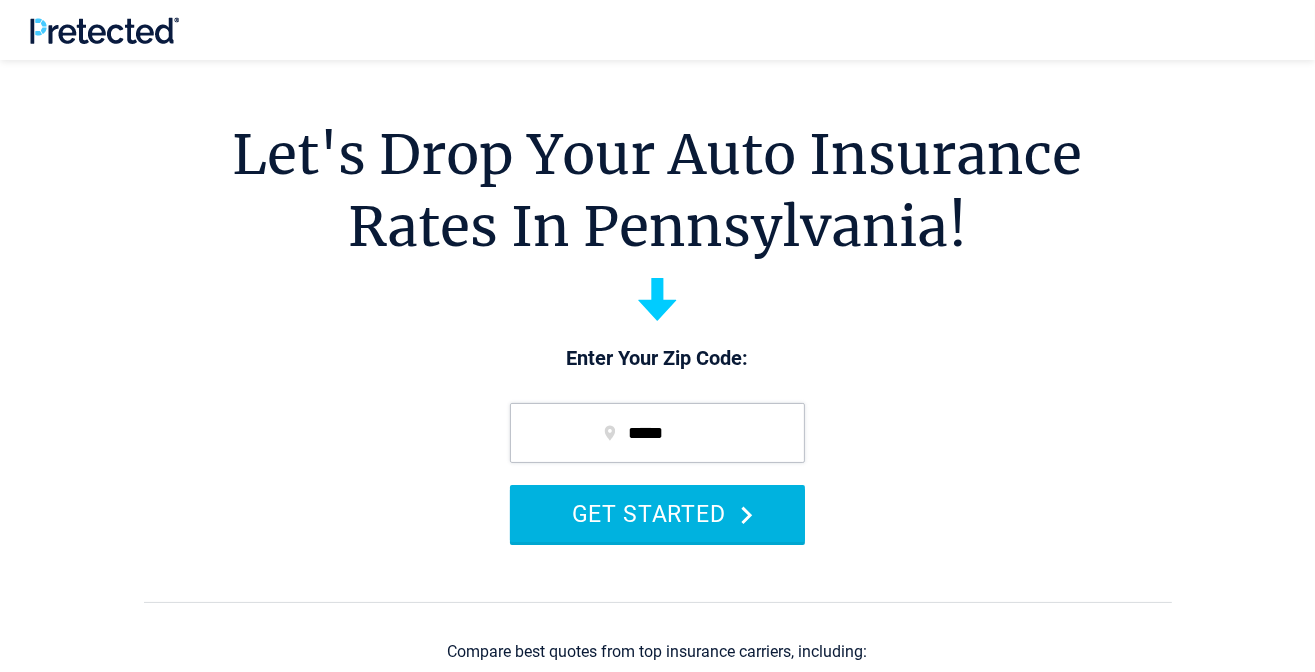 click on "GET STARTED" at bounding box center [657, 513] 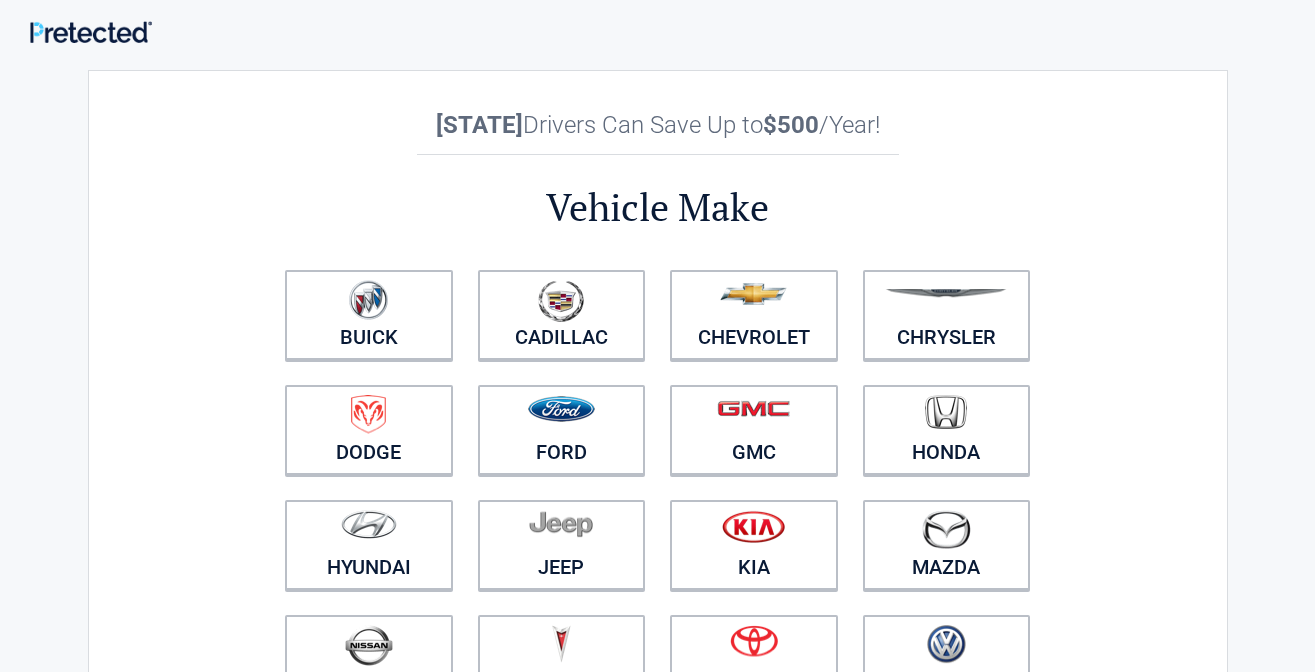 scroll, scrollTop: 0, scrollLeft: 0, axis: both 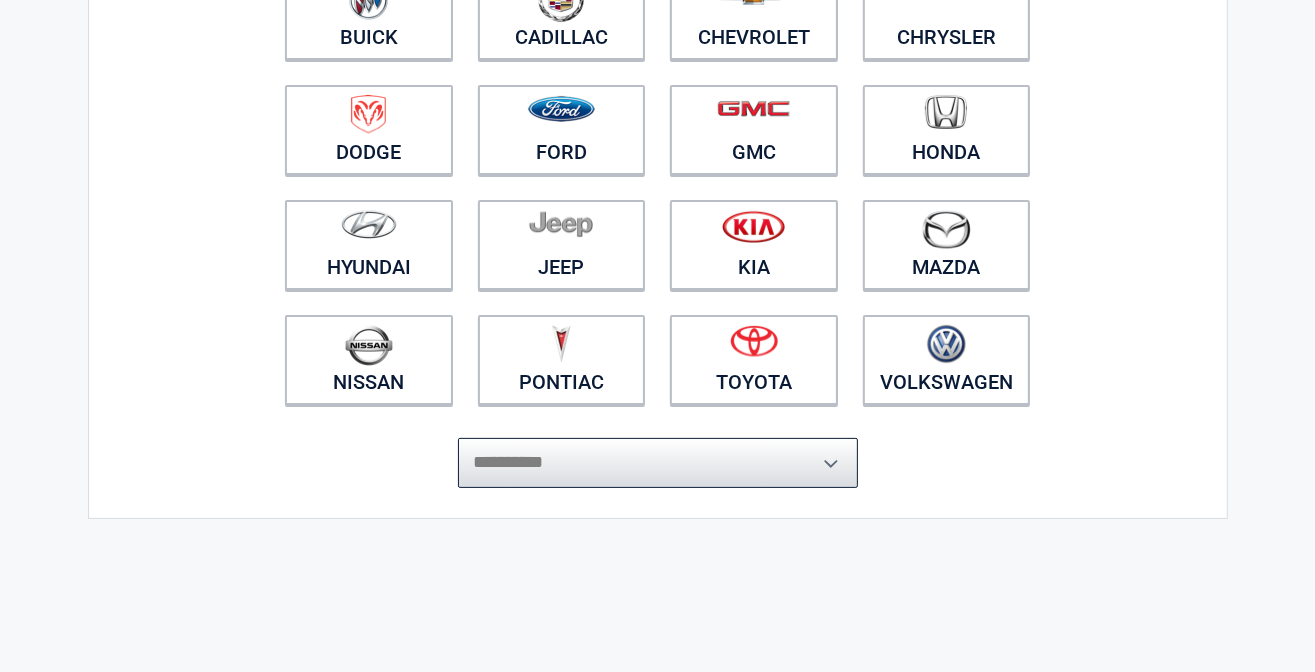 click on "**********" at bounding box center [658, 463] 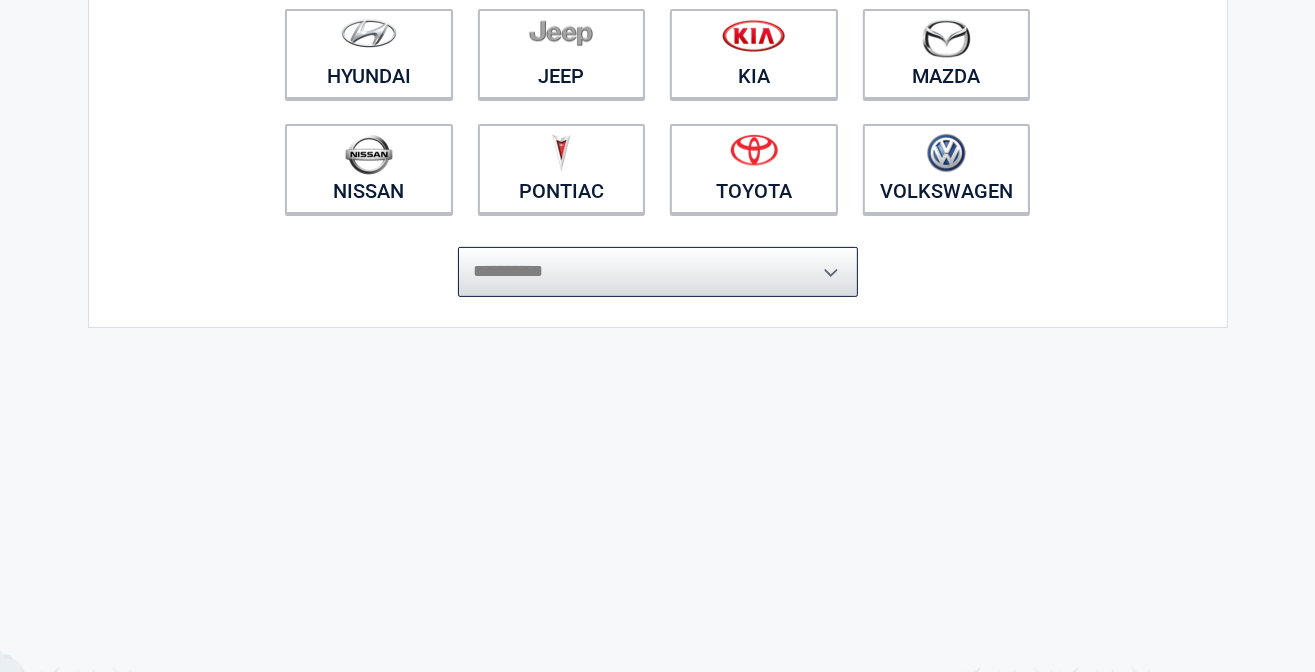scroll, scrollTop: 500, scrollLeft: 0, axis: vertical 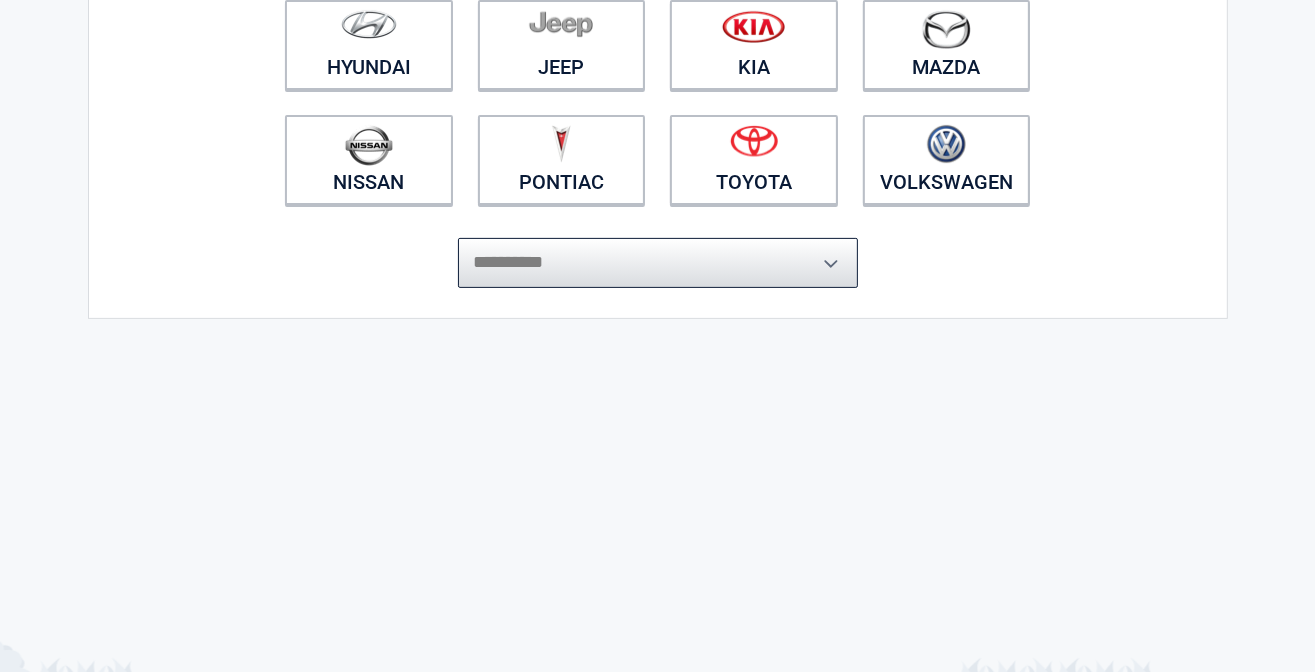 click on "**********" at bounding box center [658, 263] 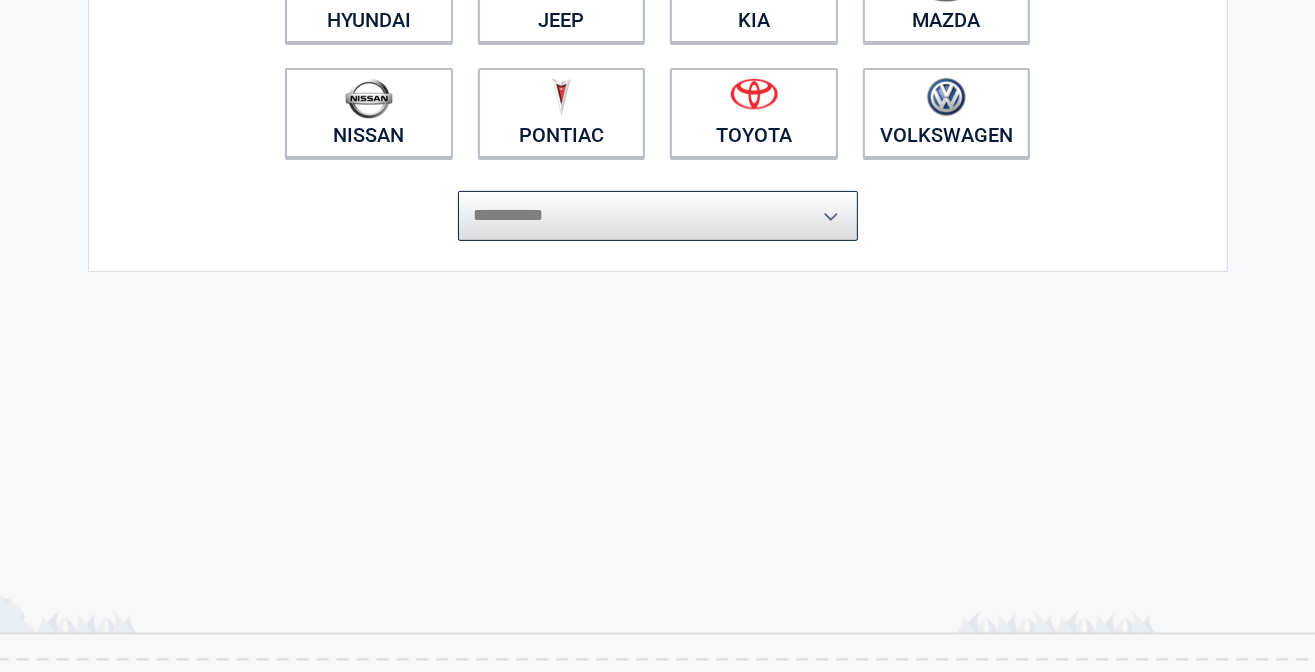 scroll, scrollTop: 500, scrollLeft: 0, axis: vertical 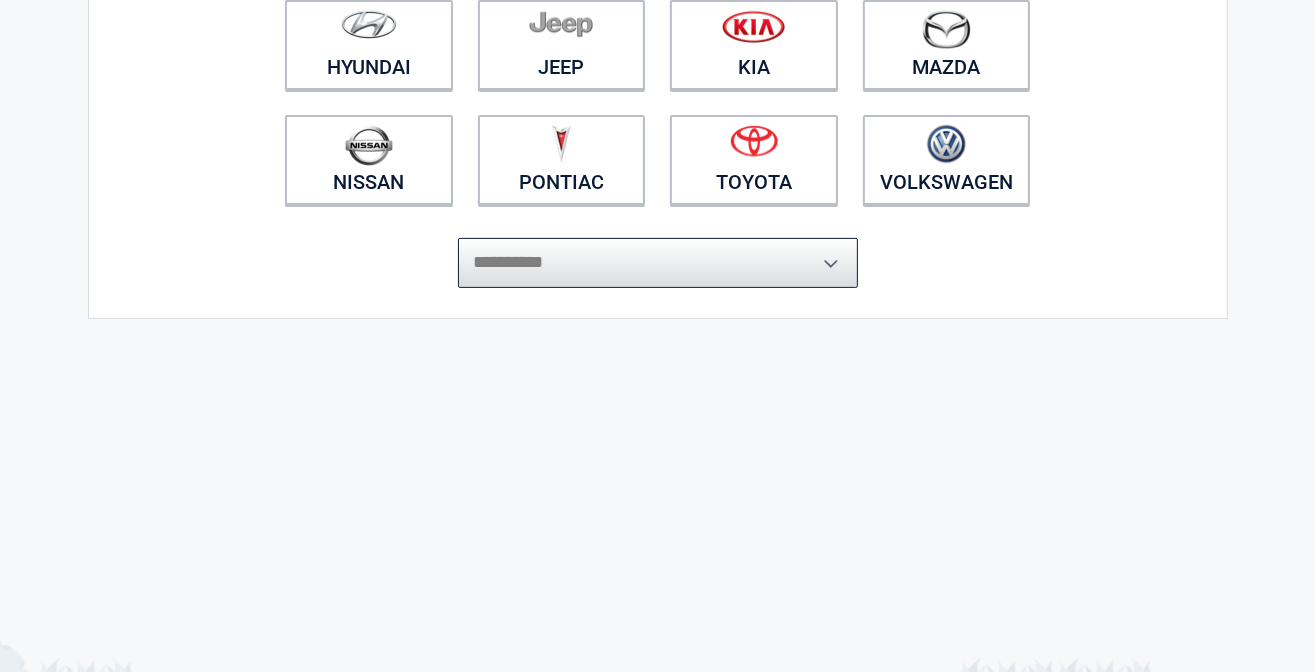 click on "**********" at bounding box center (658, 263) 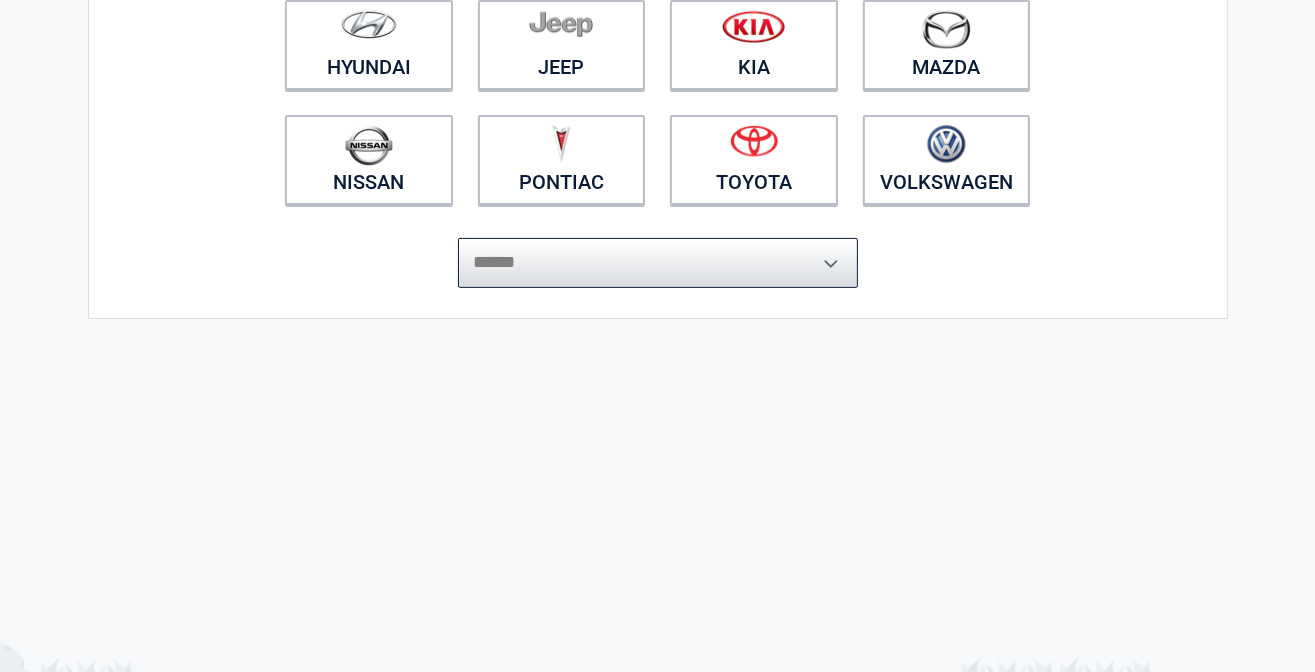 click on "**********" at bounding box center [658, 263] 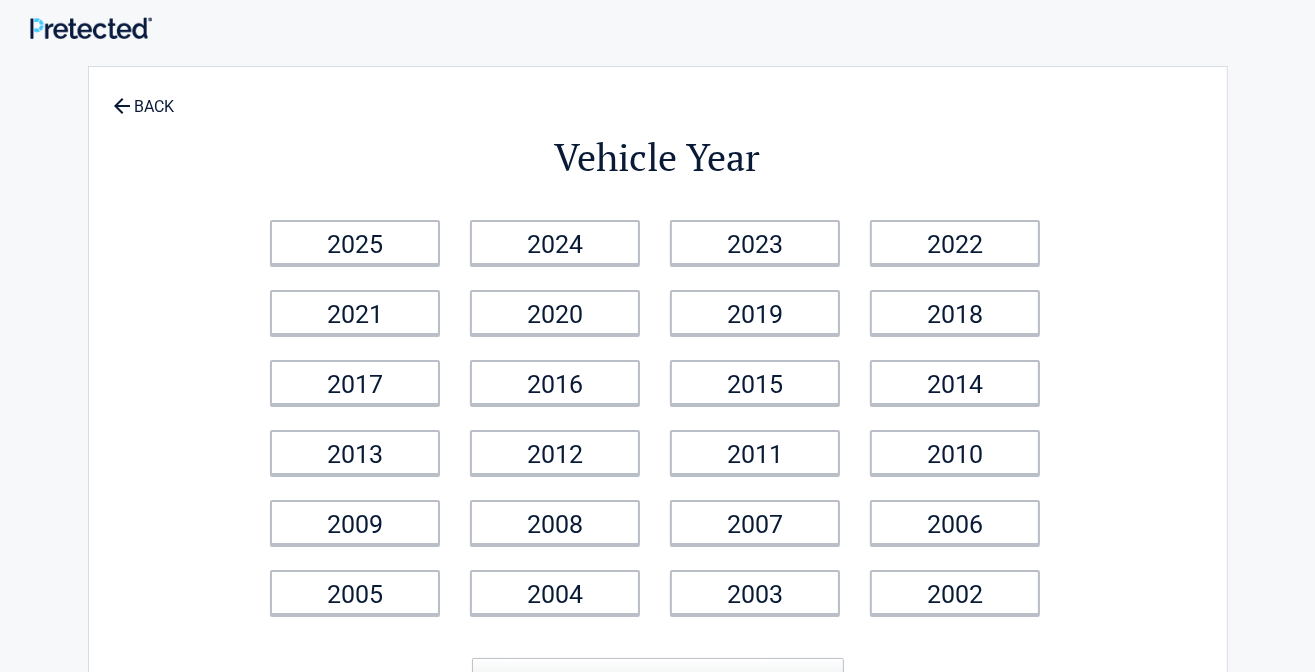 scroll, scrollTop: 0, scrollLeft: 0, axis: both 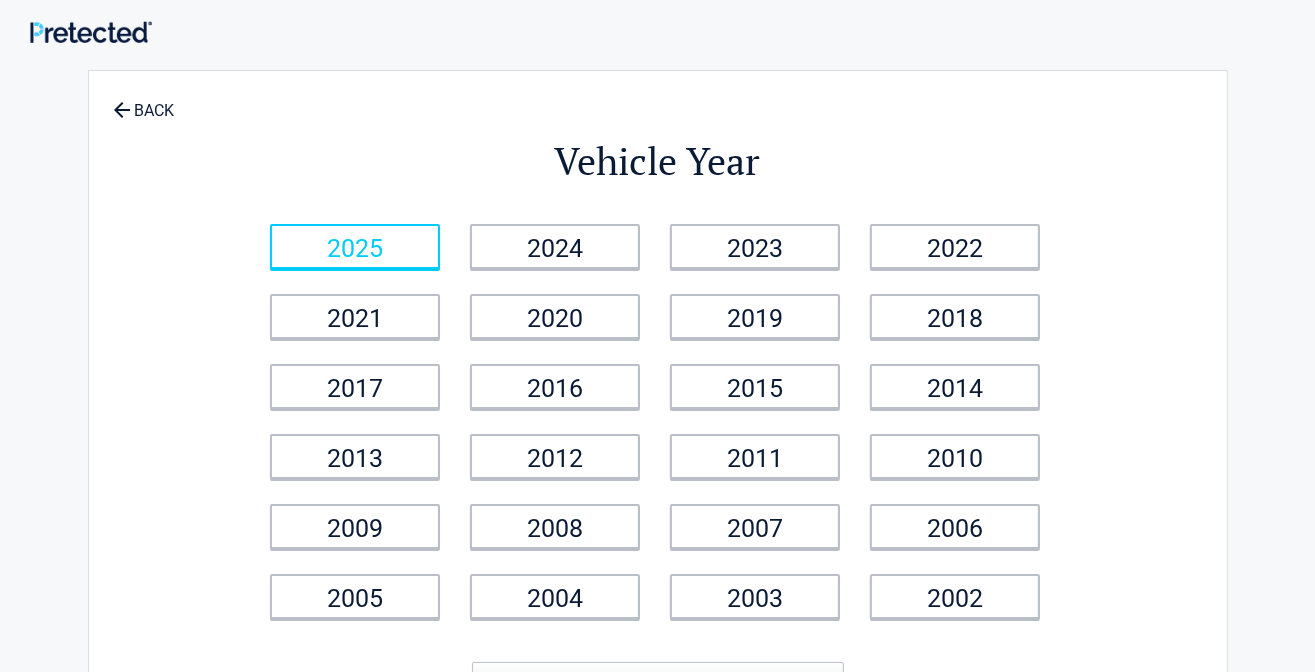 click on "2025" at bounding box center [355, 246] 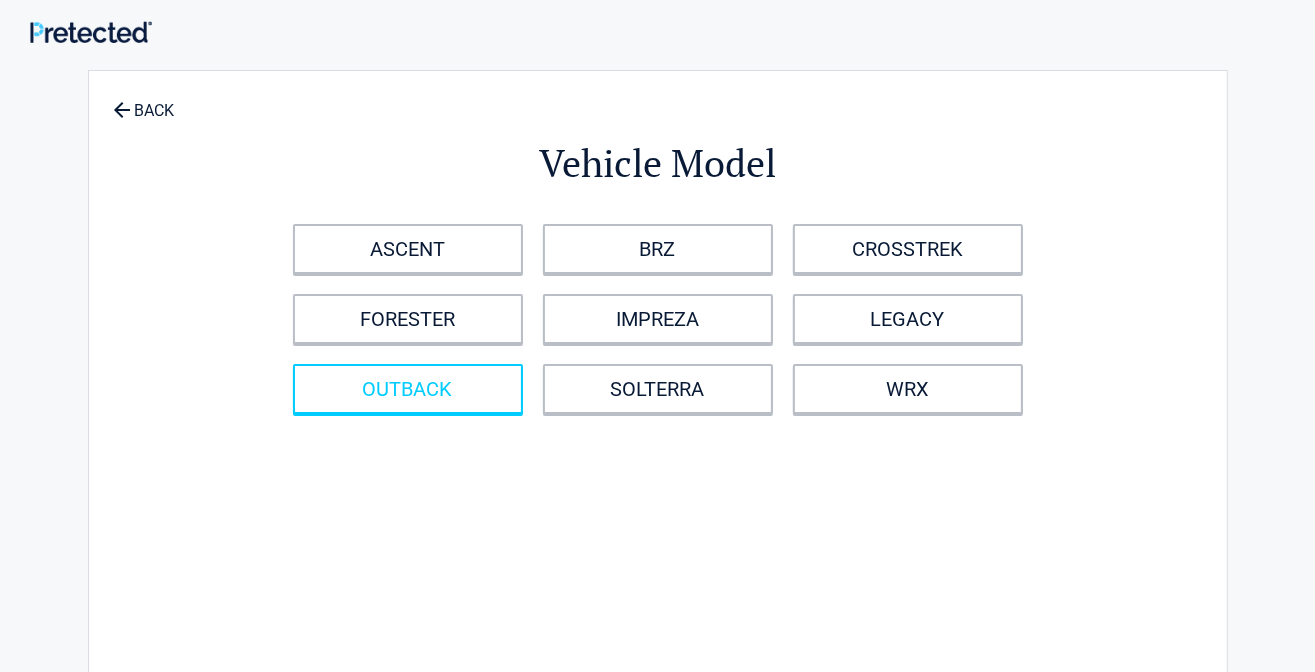 click on "OUTBACK" at bounding box center [408, 389] 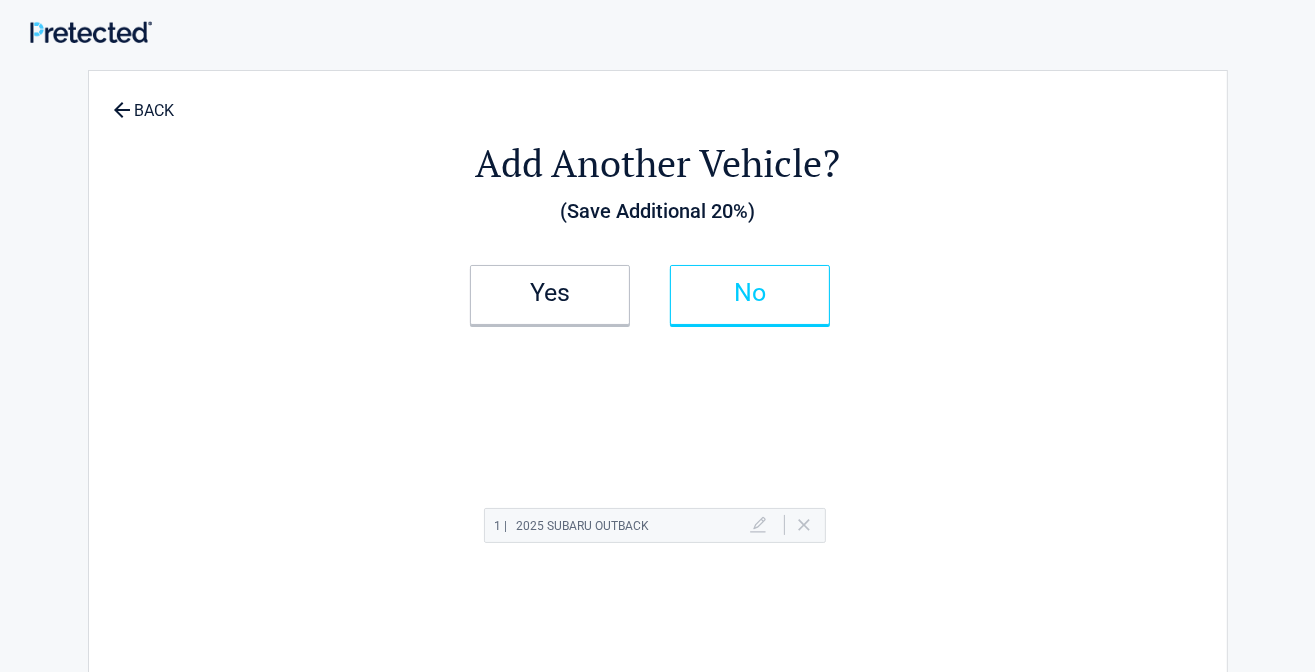 click on "No" at bounding box center [750, 293] 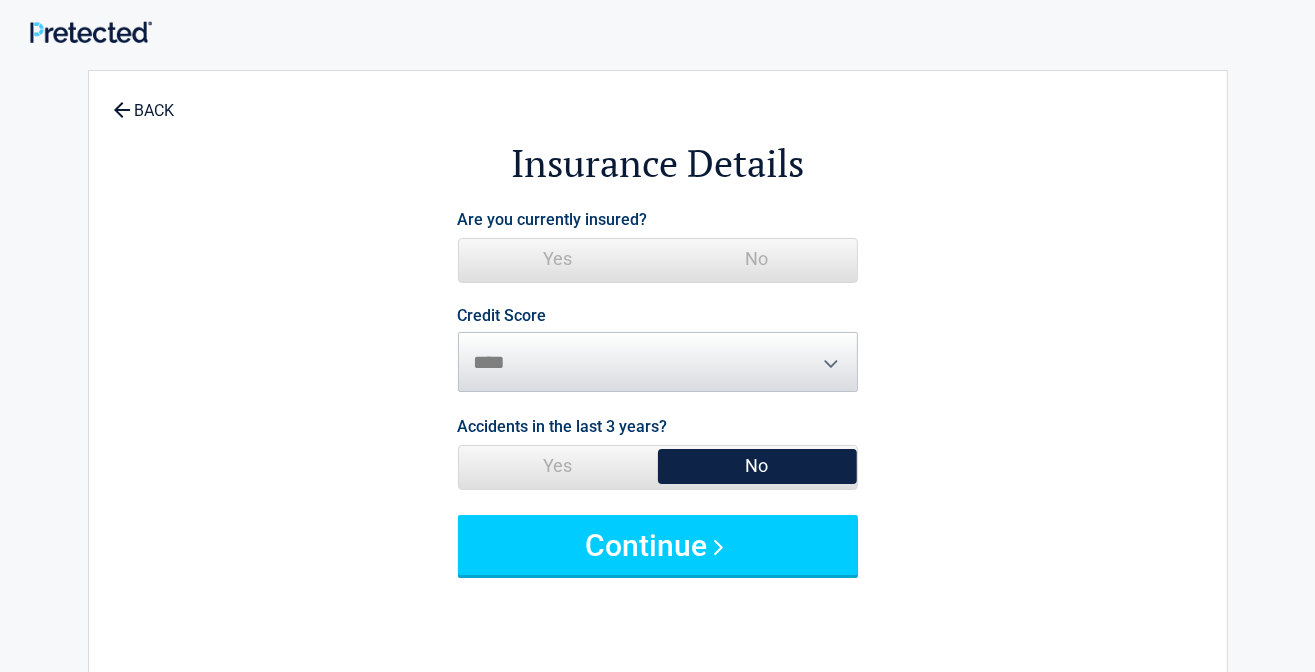 click on "Yes" at bounding box center [558, 259] 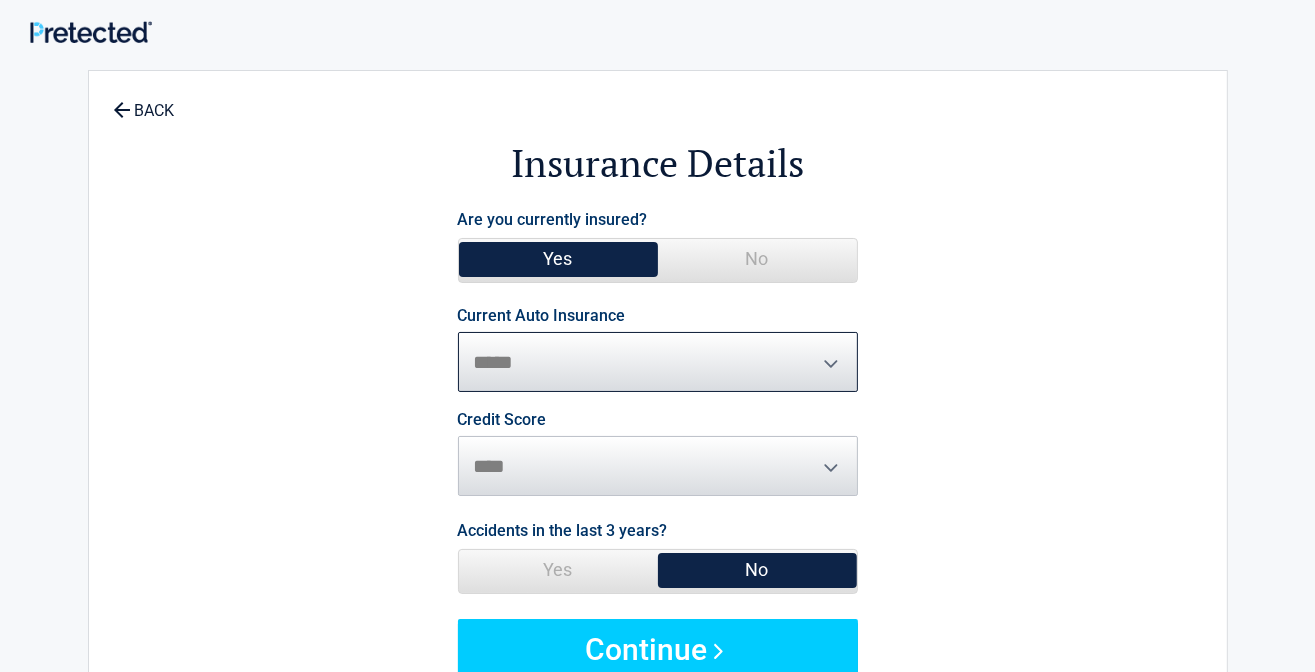click on "**********" at bounding box center (658, 362) 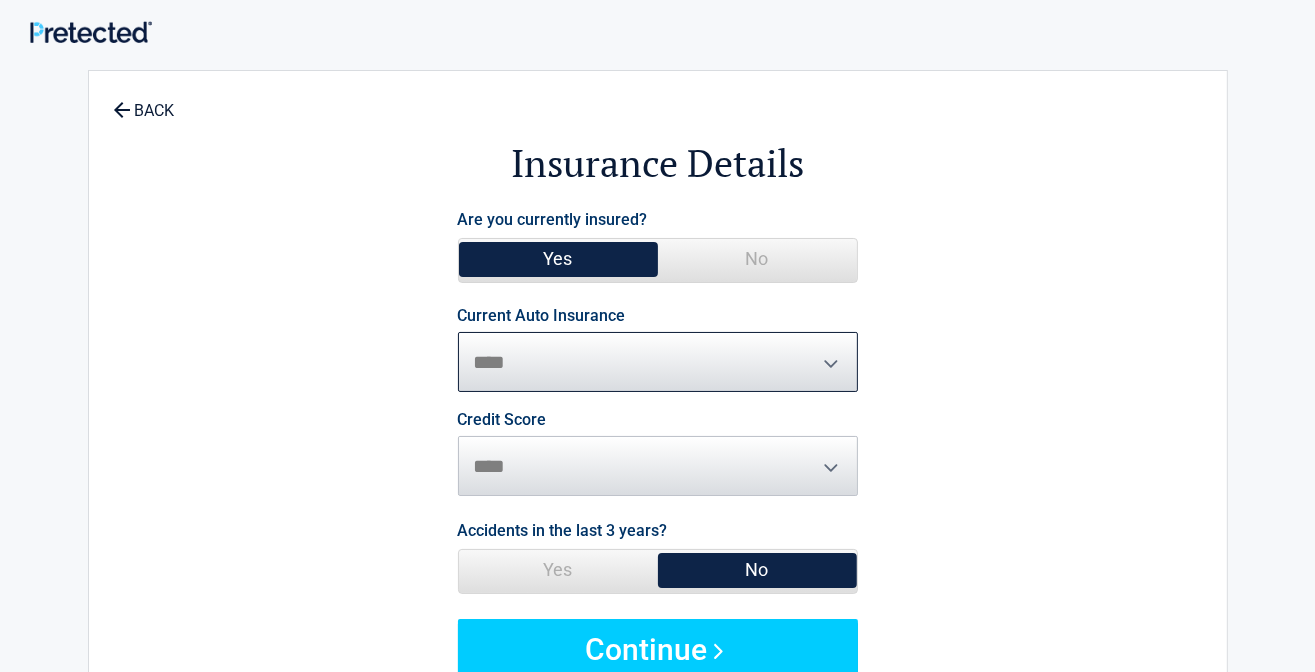 click on "**********" at bounding box center (658, 362) 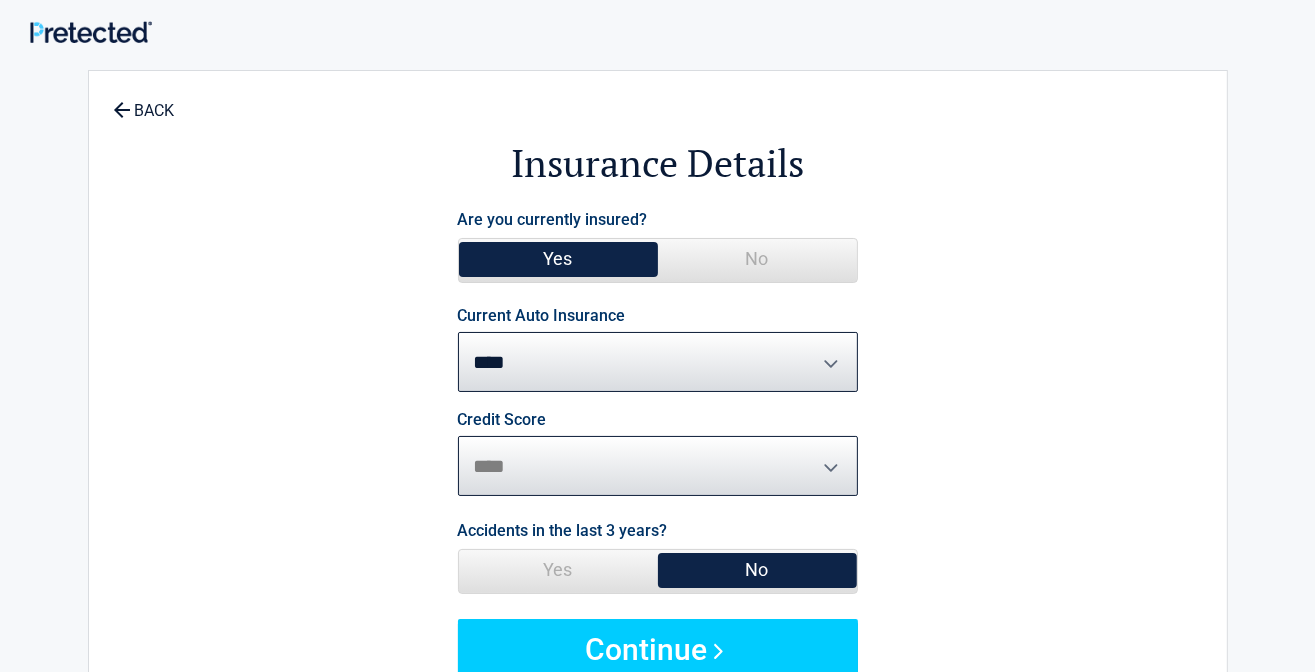 click on "*********
****
*******
****" at bounding box center [658, 466] 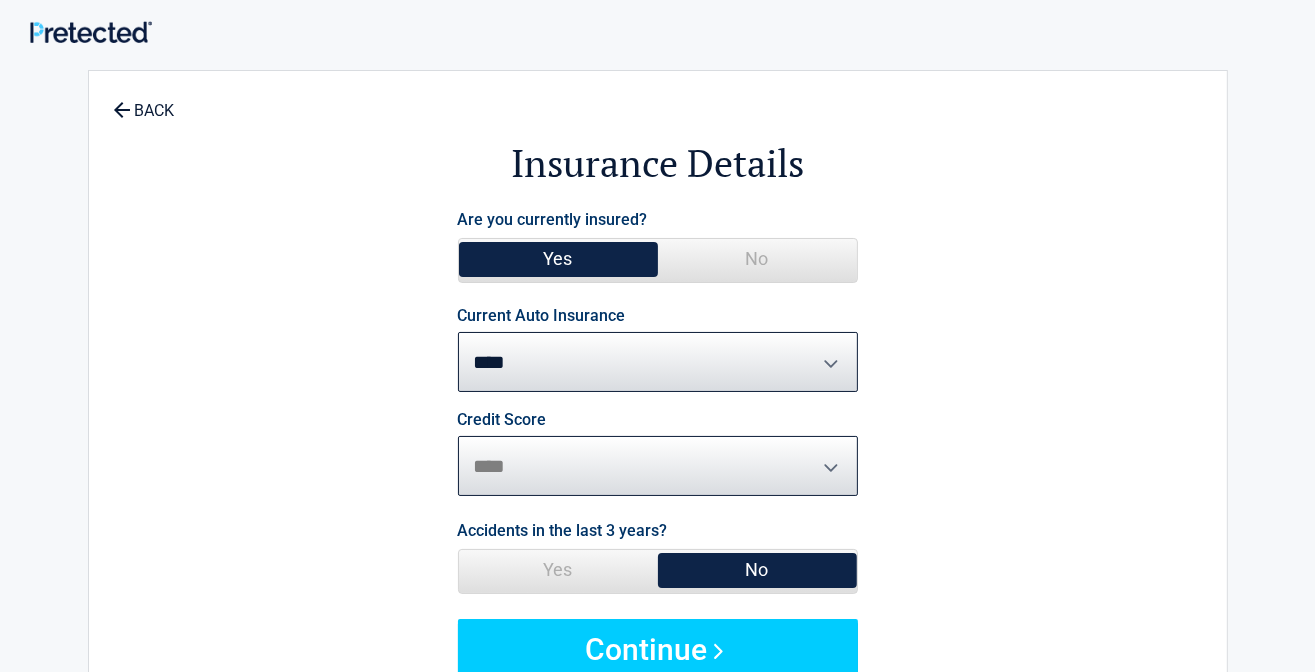 select on "*********" 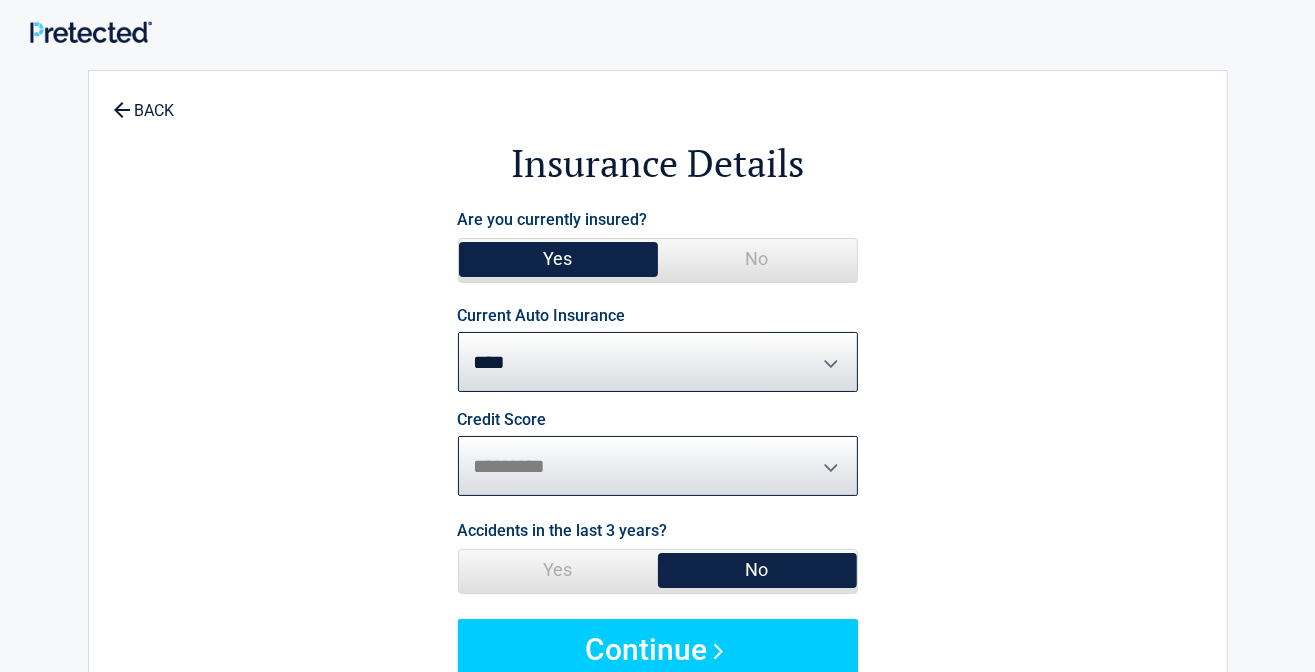 click on "*********
****
*******
****" at bounding box center [658, 466] 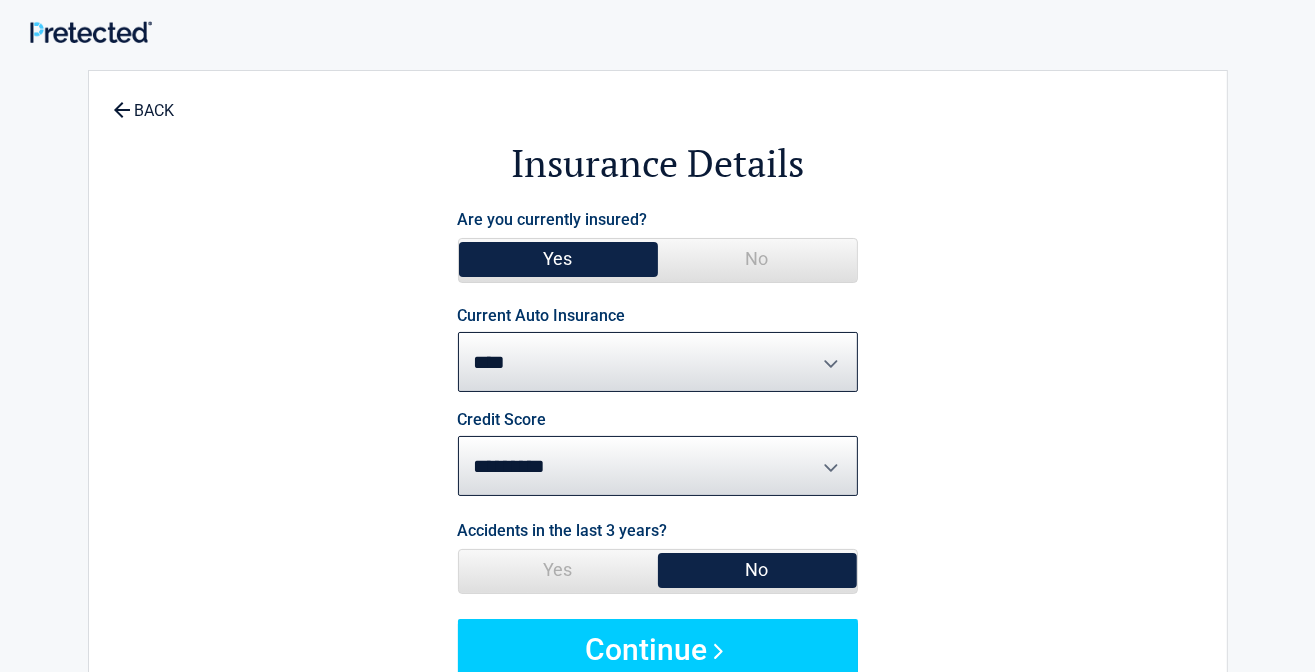 click on "No" at bounding box center (757, 570) 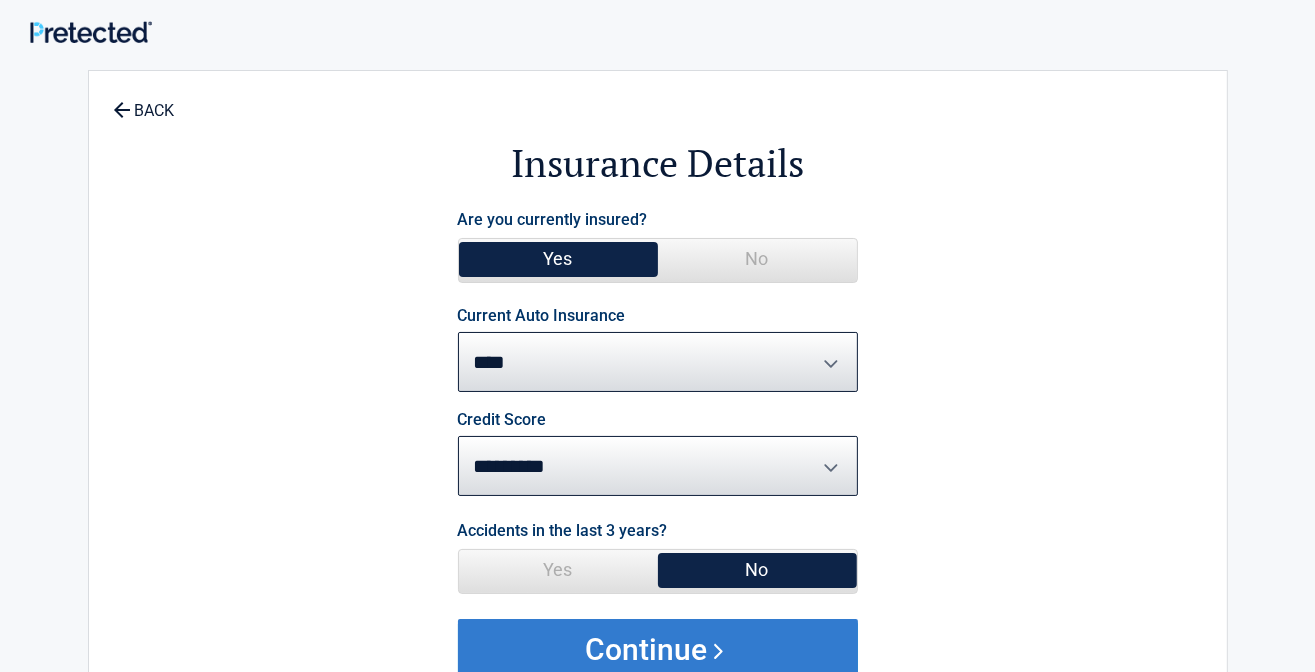click on "Continue" at bounding box center (658, 649) 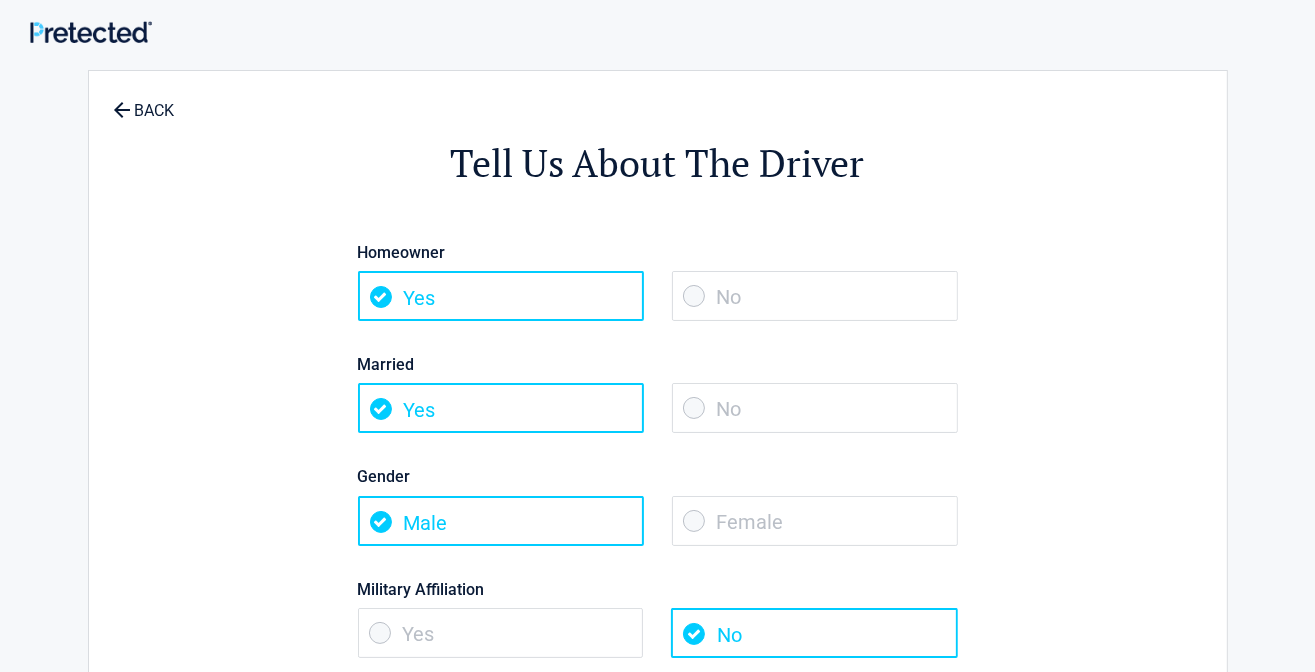 click on "Male" at bounding box center (501, 521) 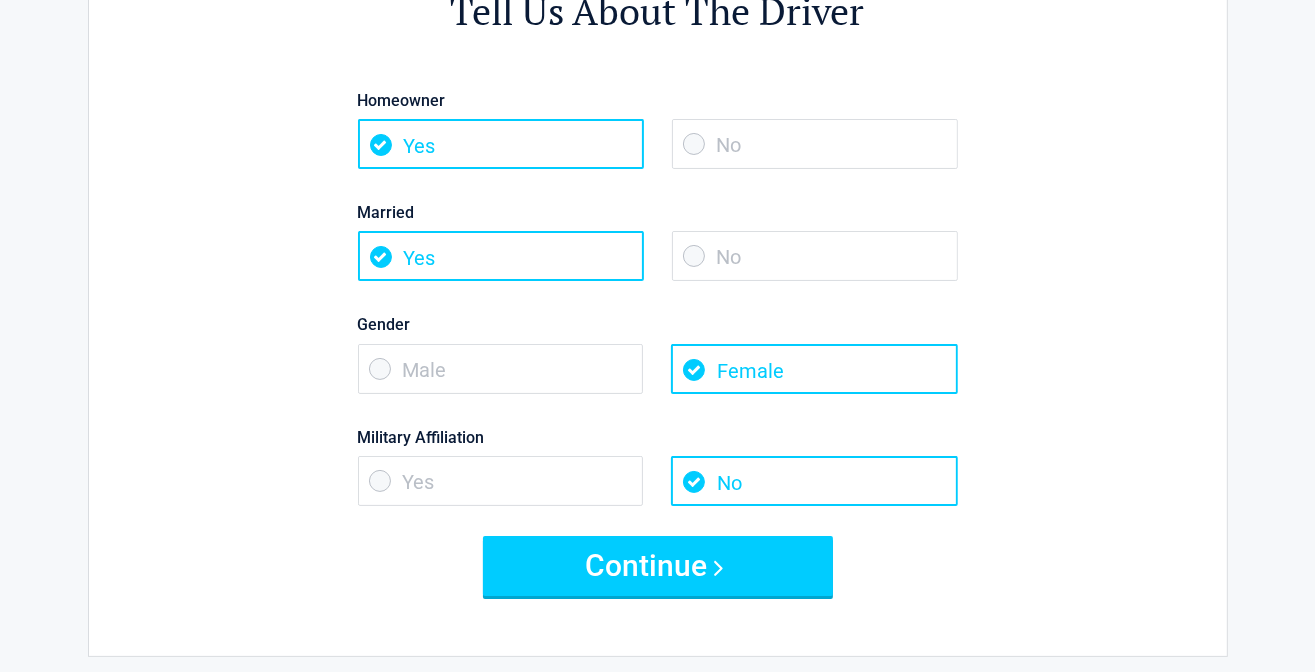 scroll, scrollTop: 200, scrollLeft: 0, axis: vertical 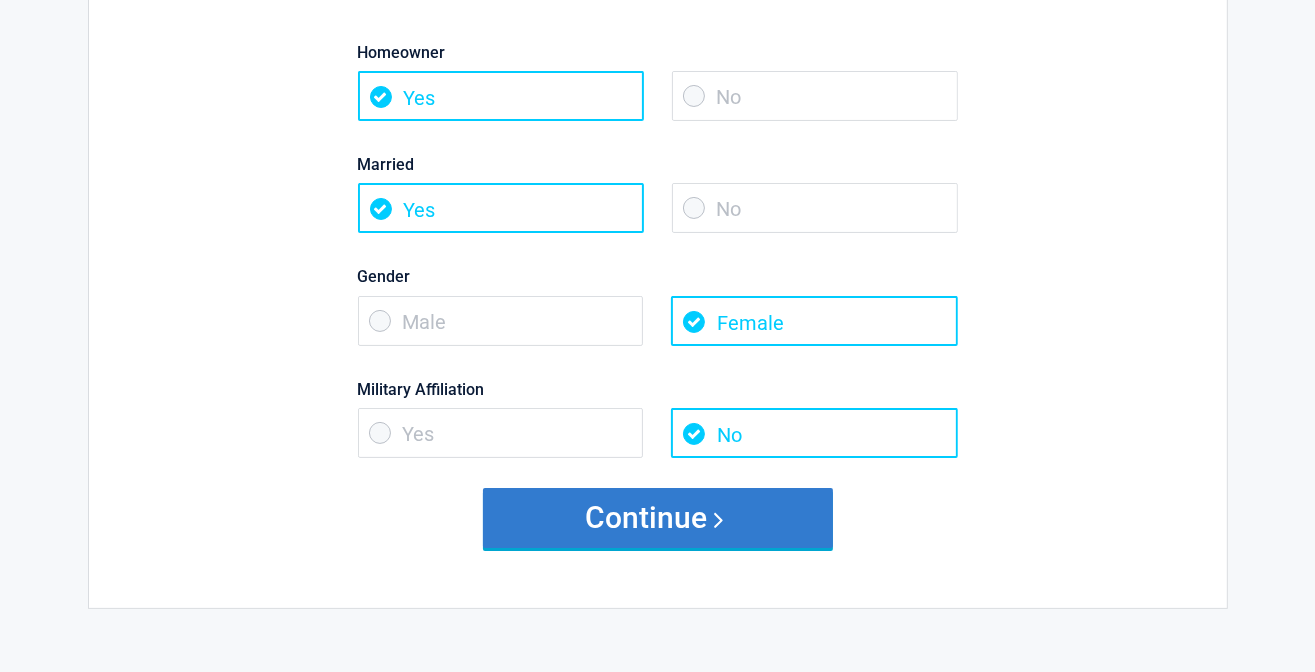 click on "Continue" at bounding box center (658, 518) 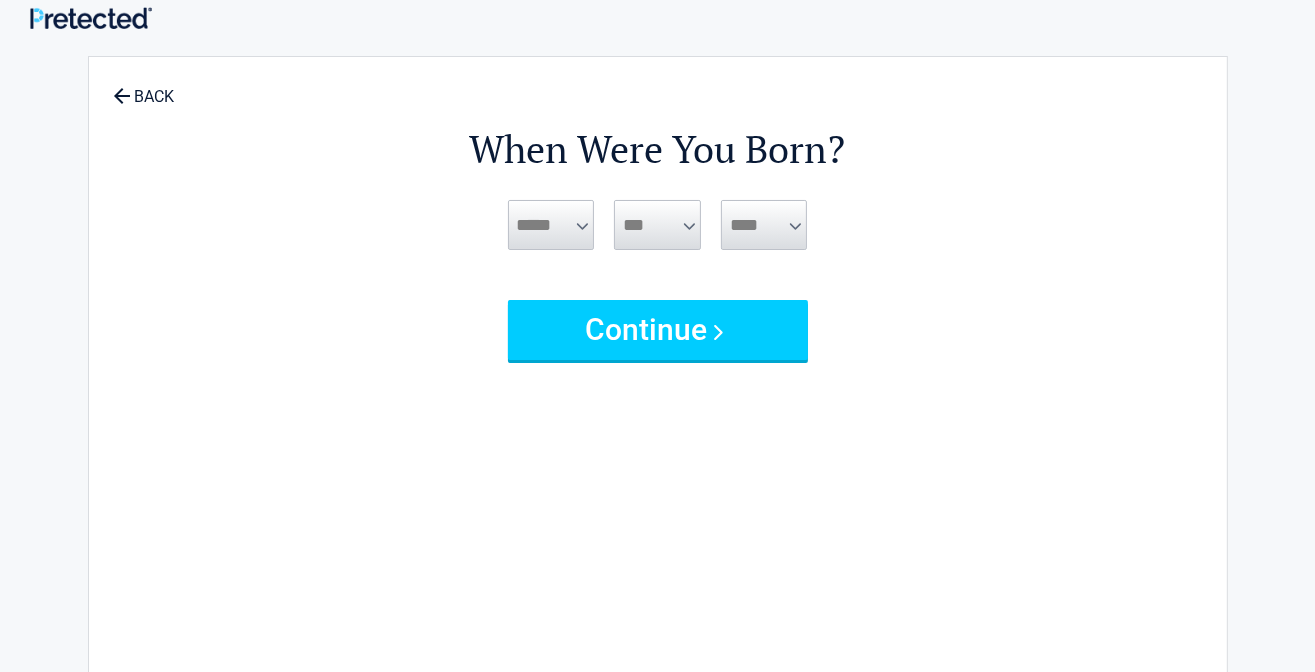 scroll, scrollTop: 0, scrollLeft: 0, axis: both 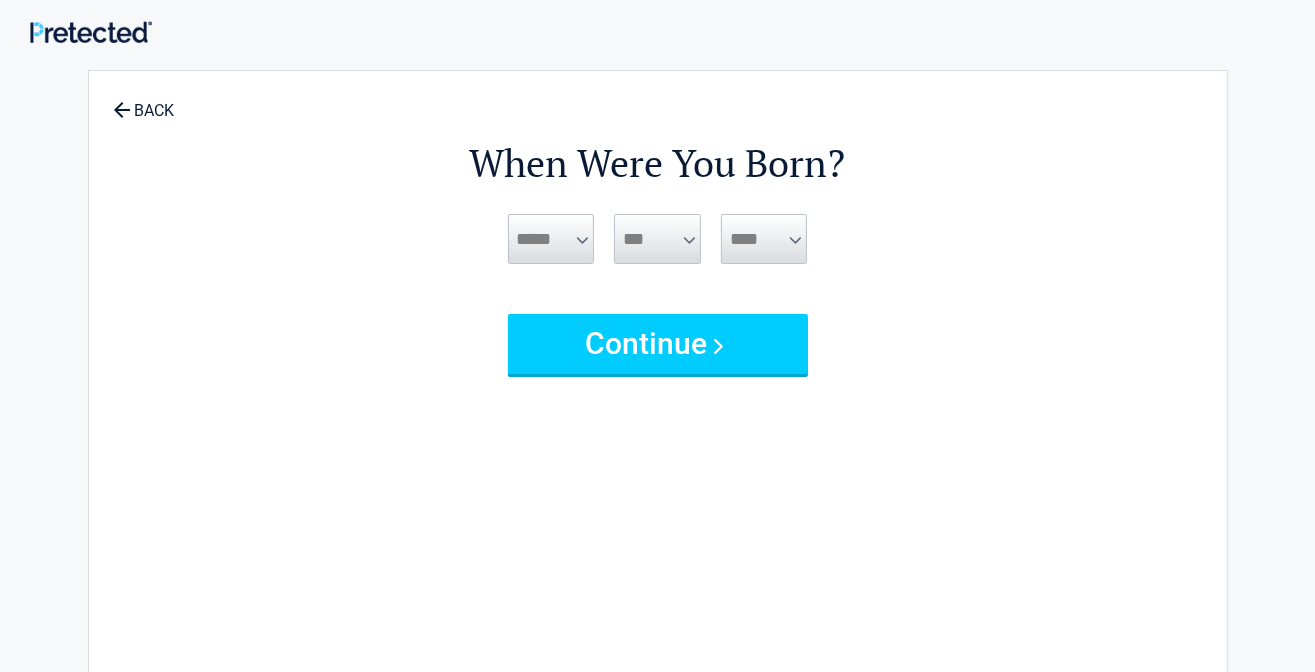 click on "*****
***
***
***
***
***
***
***
***
***
***
***
***" at bounding box center (551, 239) 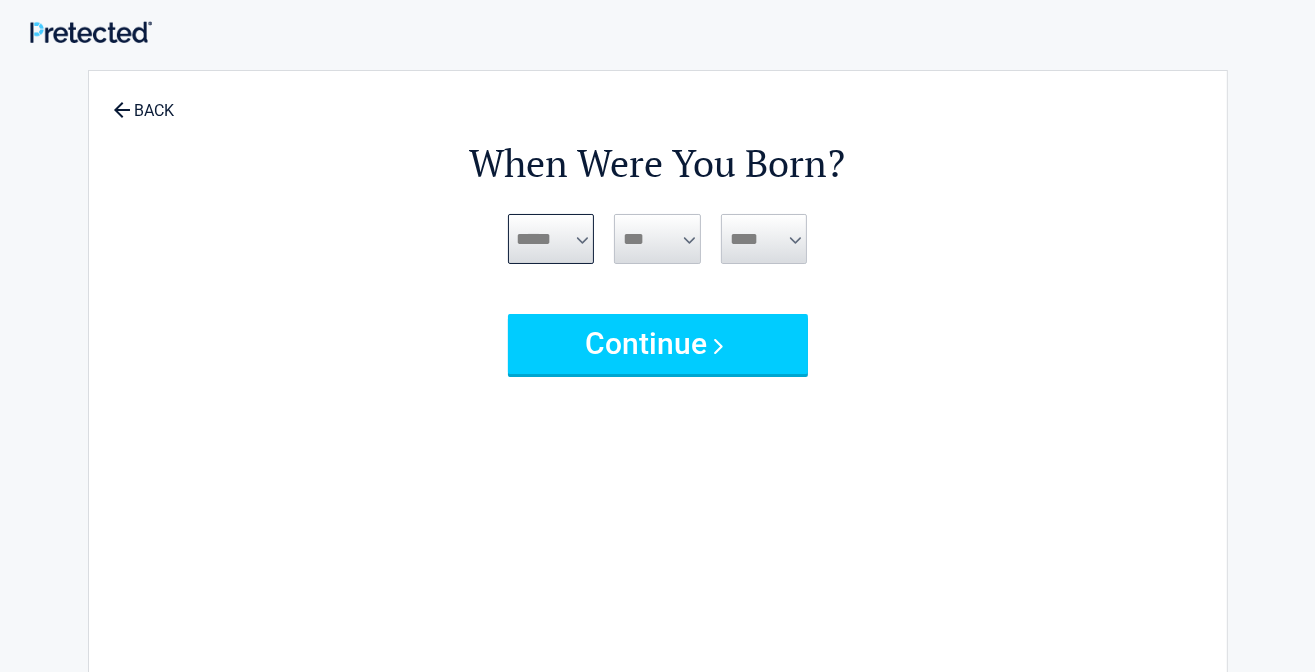 click on "*****
***
***
***
***
***
***
***
***
***
***
***
***" at bounding box center (551, 239) 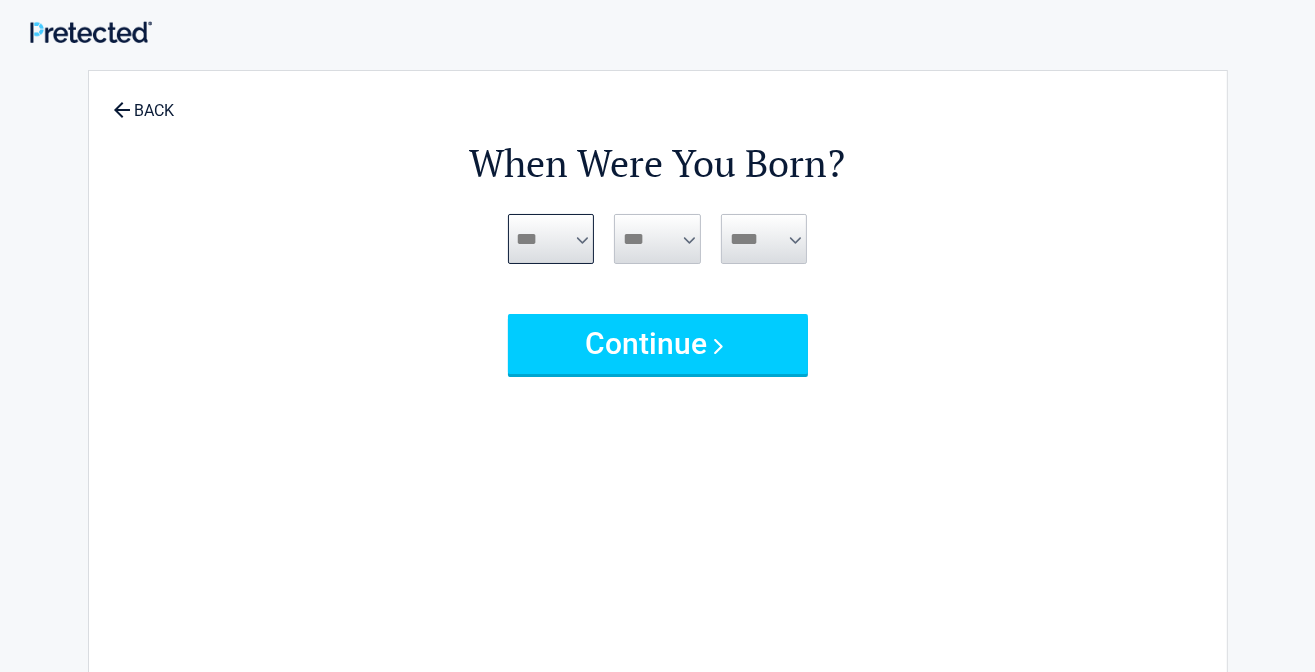 click on "*****
***
***
***
***
***
***
***
***
***
***
***
***" at bounding box center [551, 239] 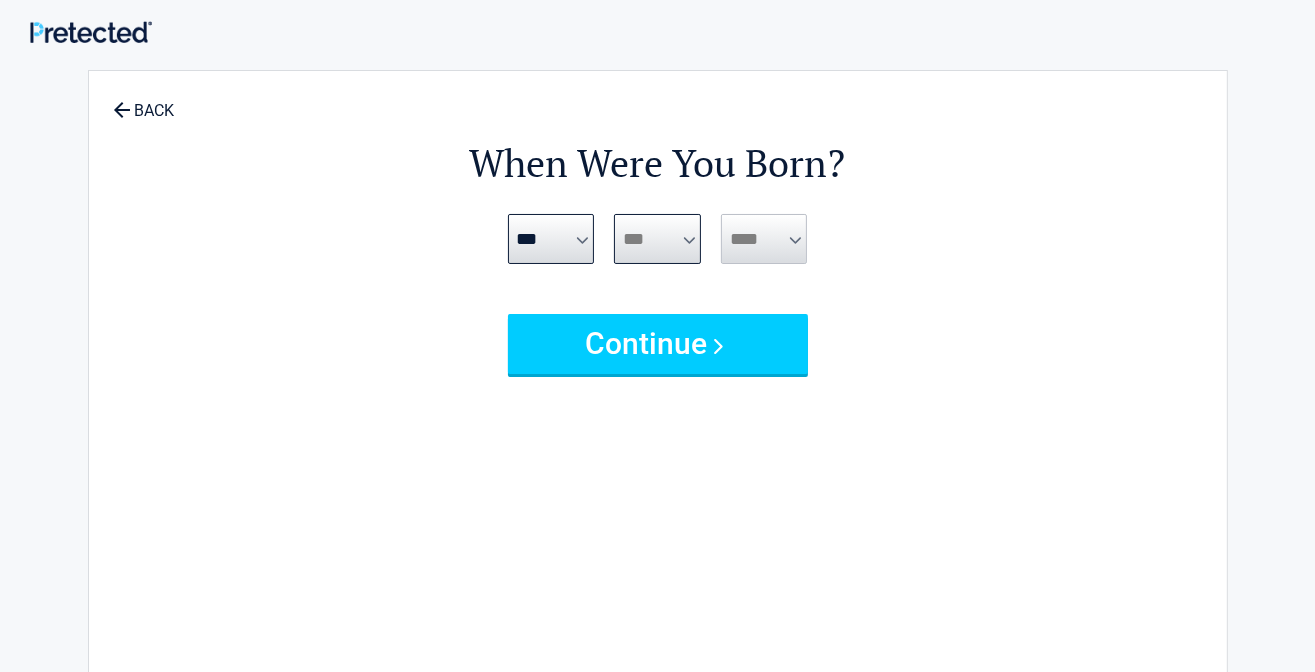 click on "*** * * * * * * * * * ** ** ** ** ** ** ** ** ** ** ** ** ** ** ** ** ** ** ** ** ** **" at bounding box center (657, 239) 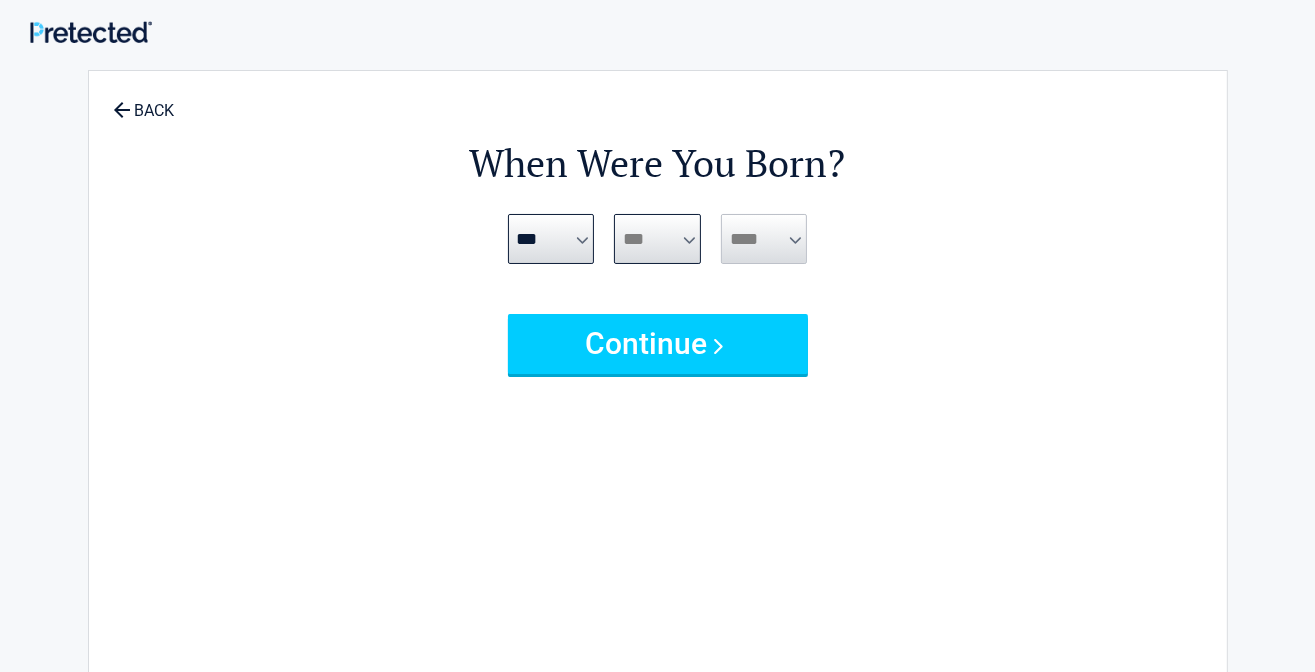select on "**" 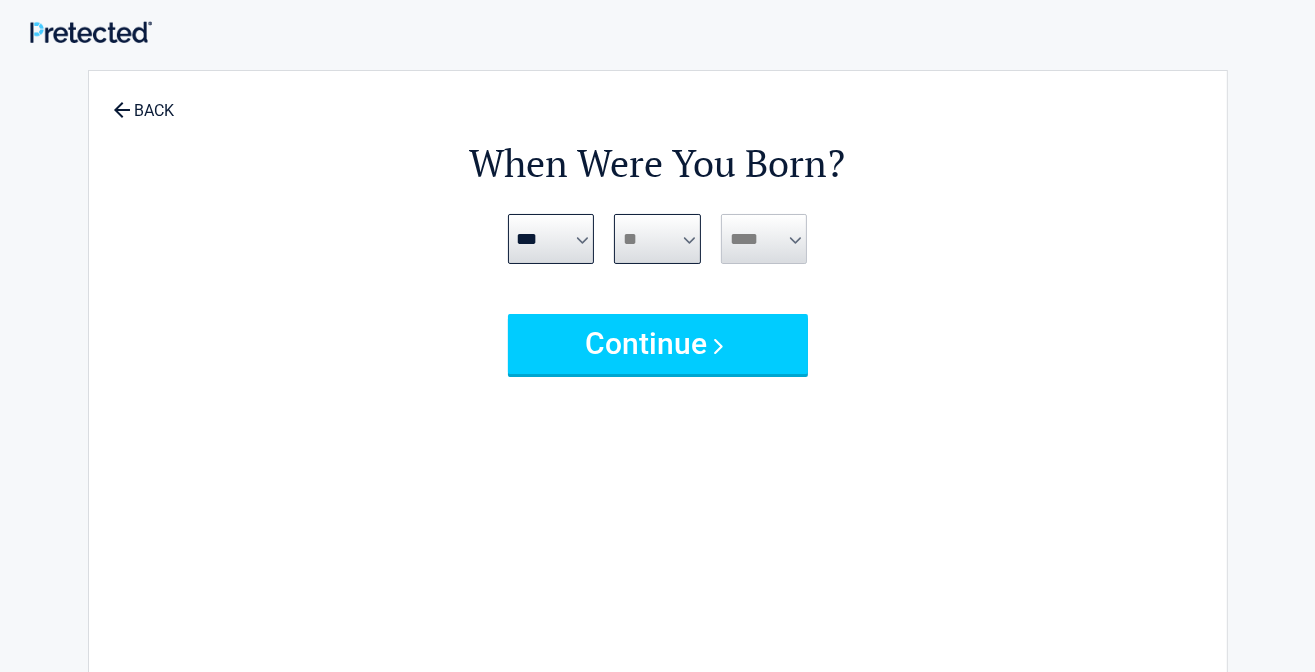 click on "*** * * * * * * * * * ** ** ** ** ** ** ** ** ** ** ** ** ** ** ** ** ** ** ** ** ** **" at bounding box center [657, 239] 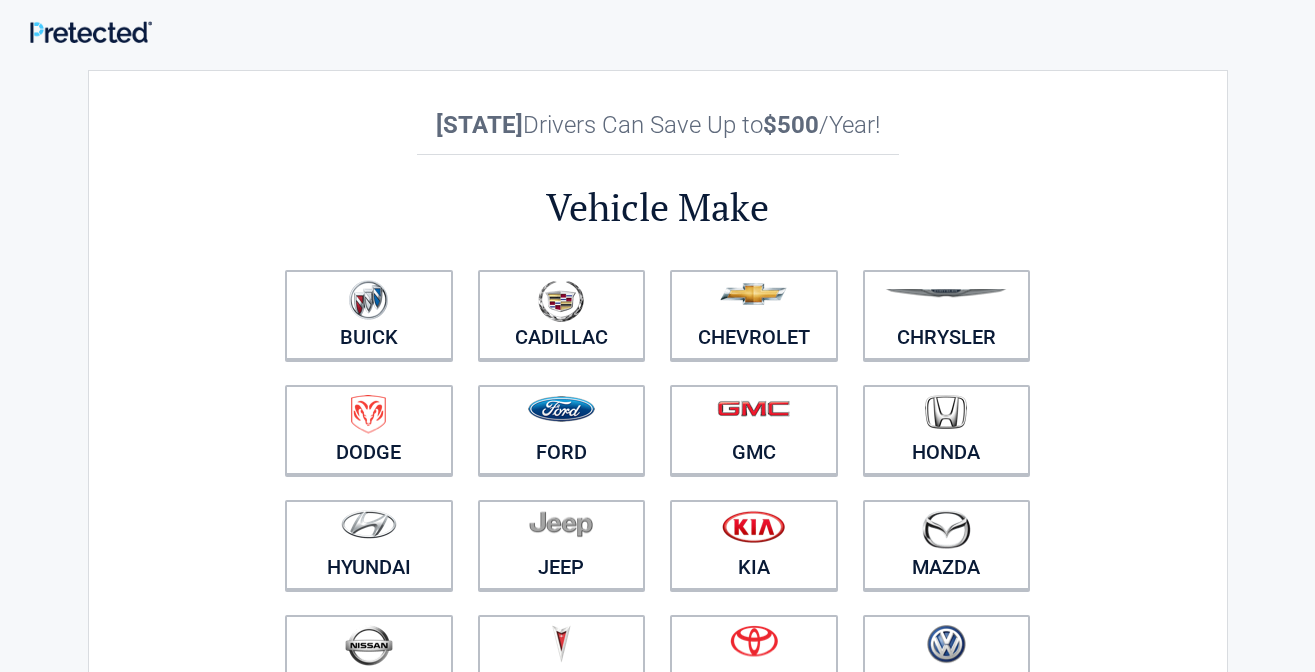 scroll, scrollTop: 0, scrollLeft: 0, axis: both 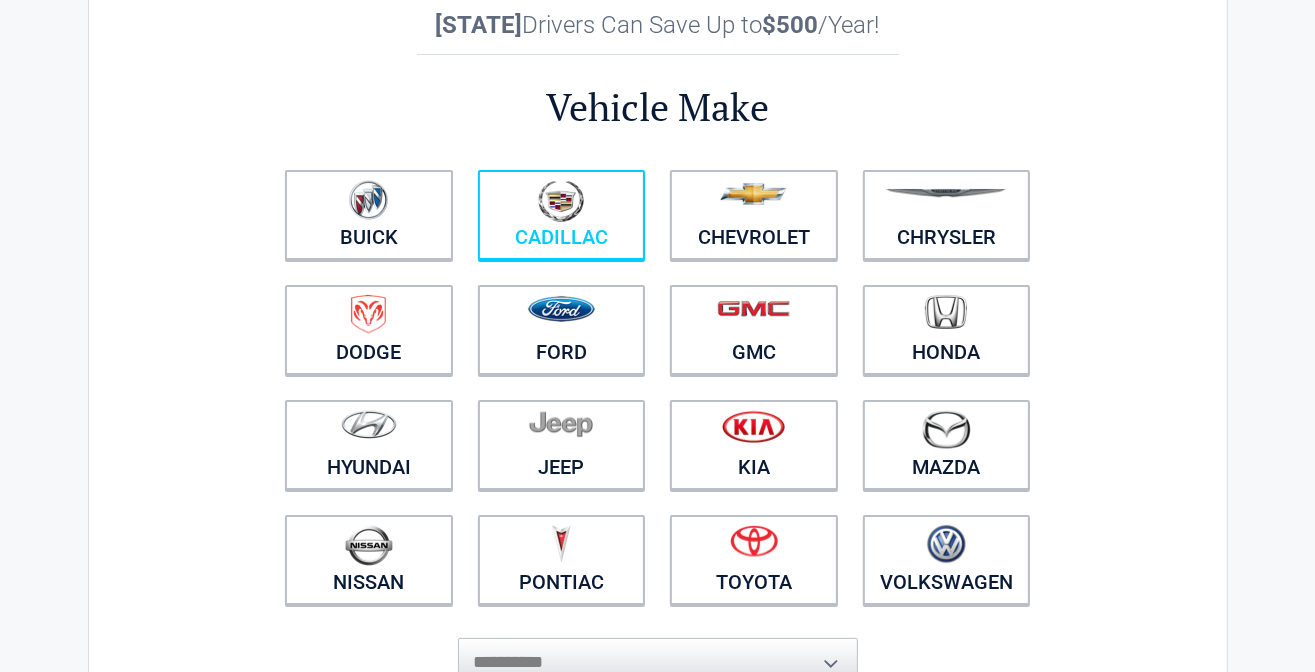 drag, startPoint x: 630, startPoint y: 210, endPoint x: 618, endPoint y: 195, distance: 19.209373 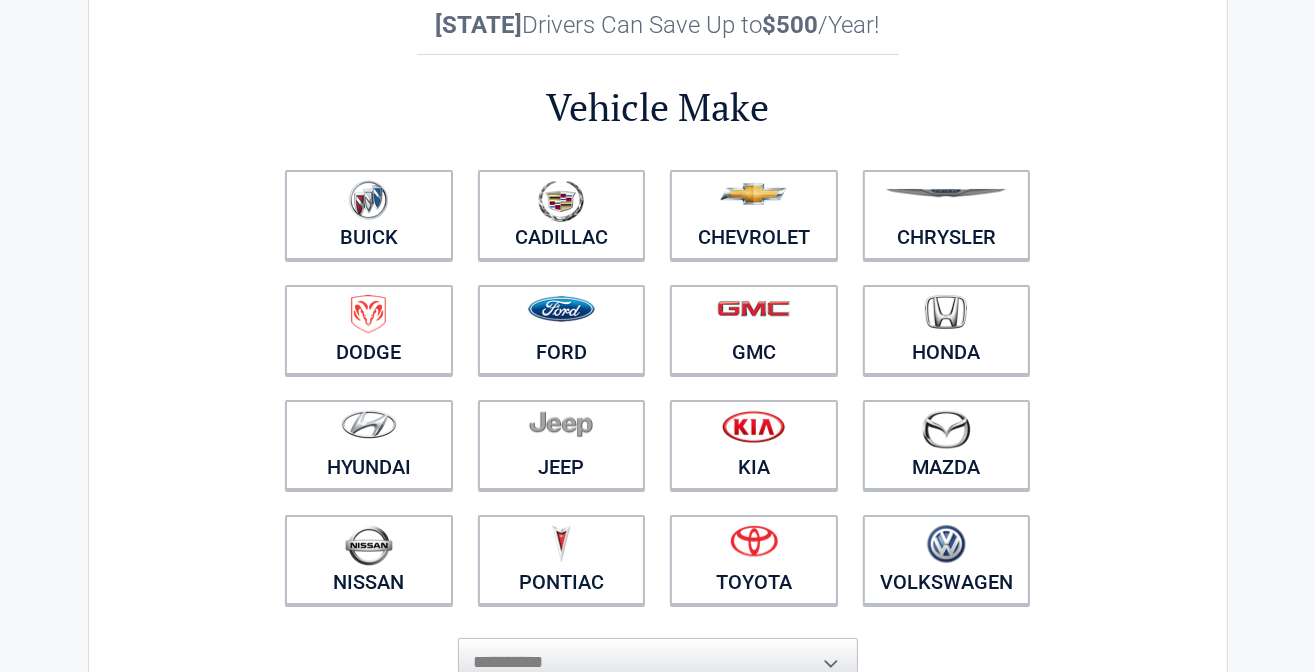 drag, startPoint x: 618, startPoint y: 195, endPoint x: 1193, endPoint y: 198, distance: 575.0078 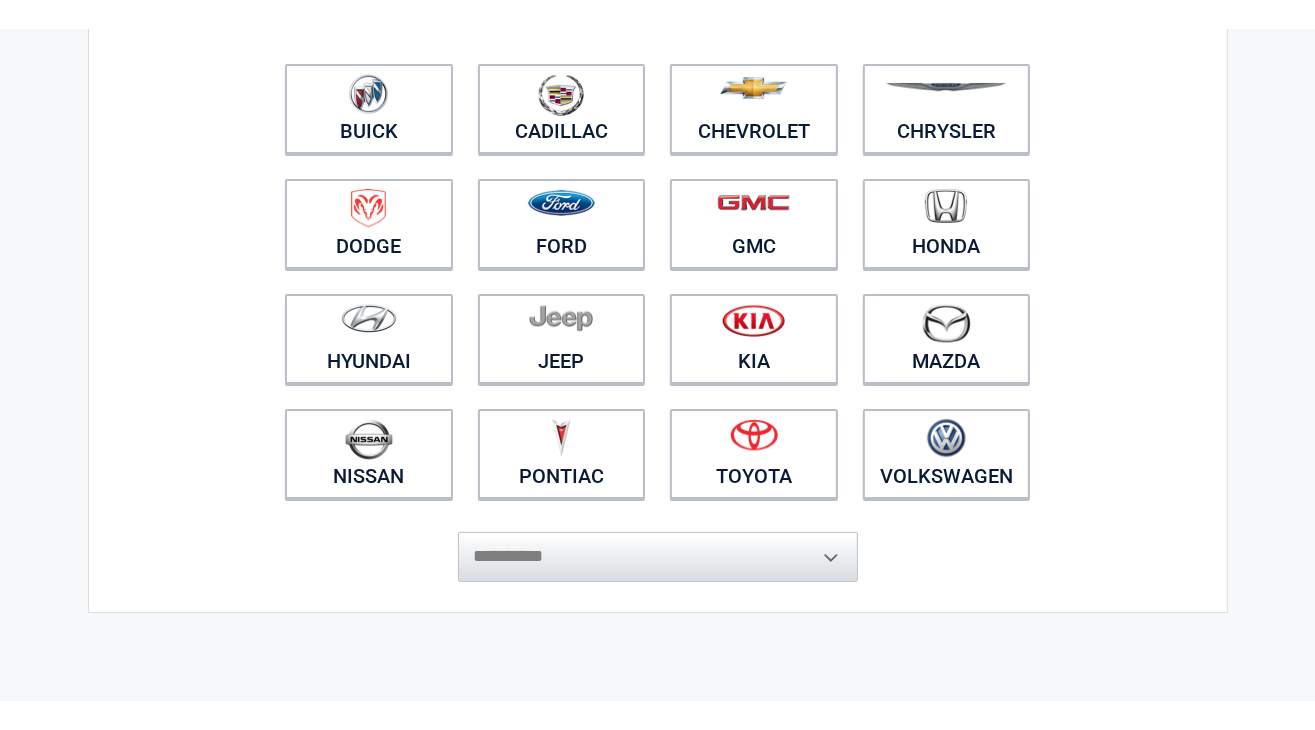 scroll, scrollTop: 200, scrollLeft: 0, axis: vertical 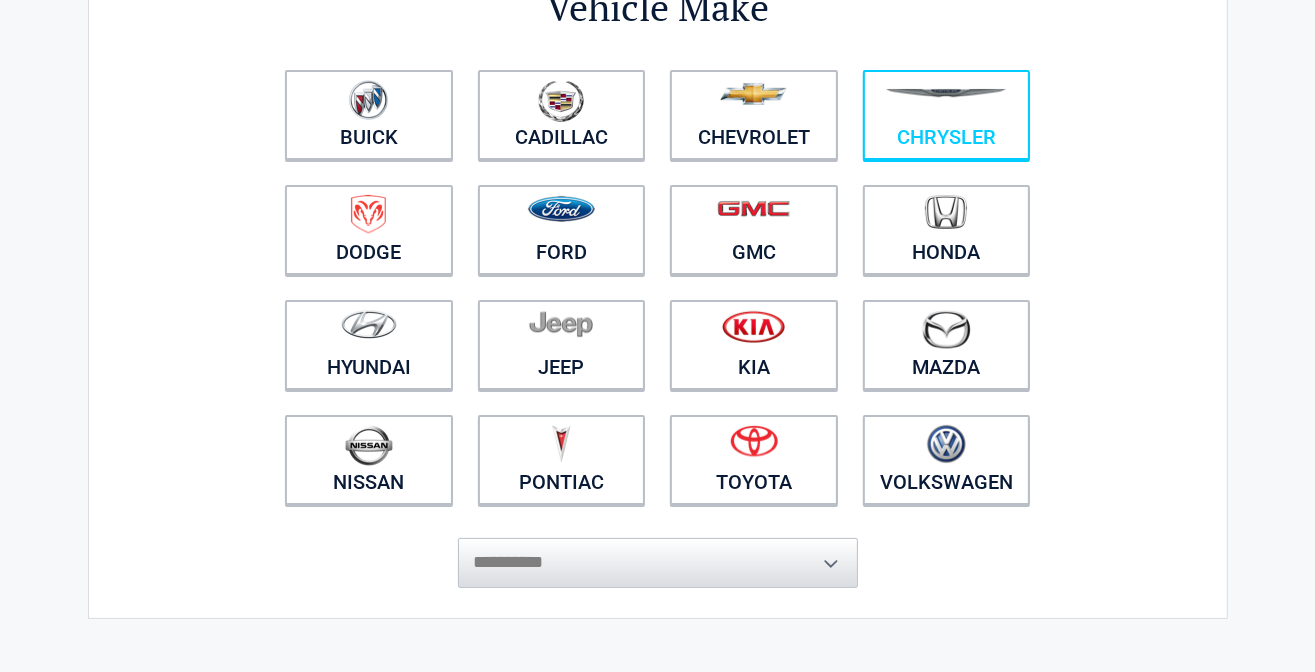 drag, startPoint x: 1029, startPoint y: 452, endPoint x: 936, endPoint y: 135, distance: 330.3604 